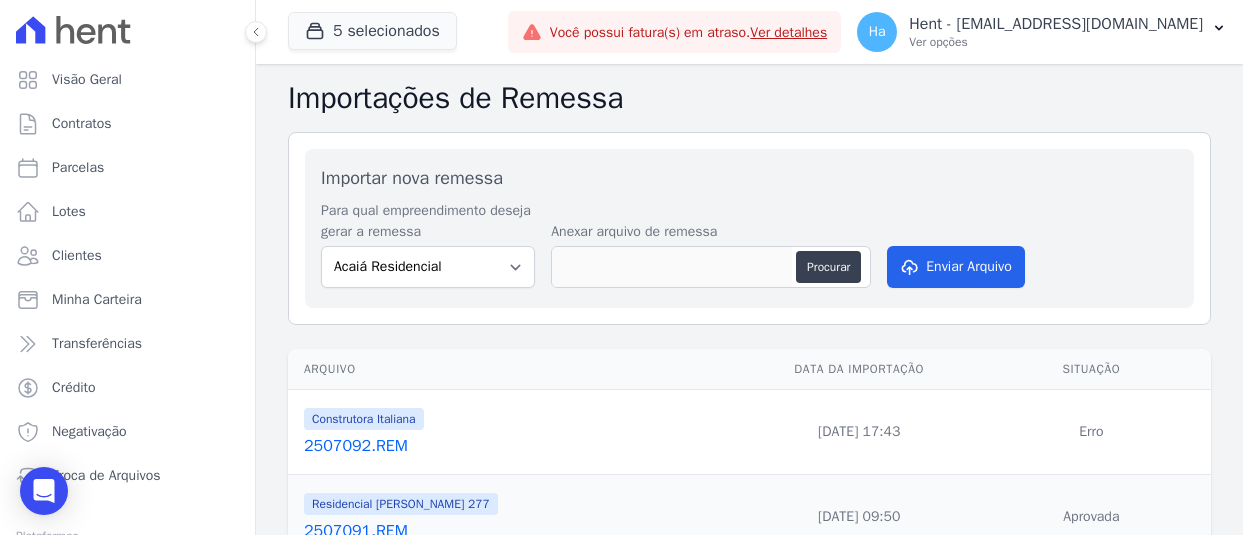 scroll, scrollTop: 0, scrollLeft: 0, axis: both 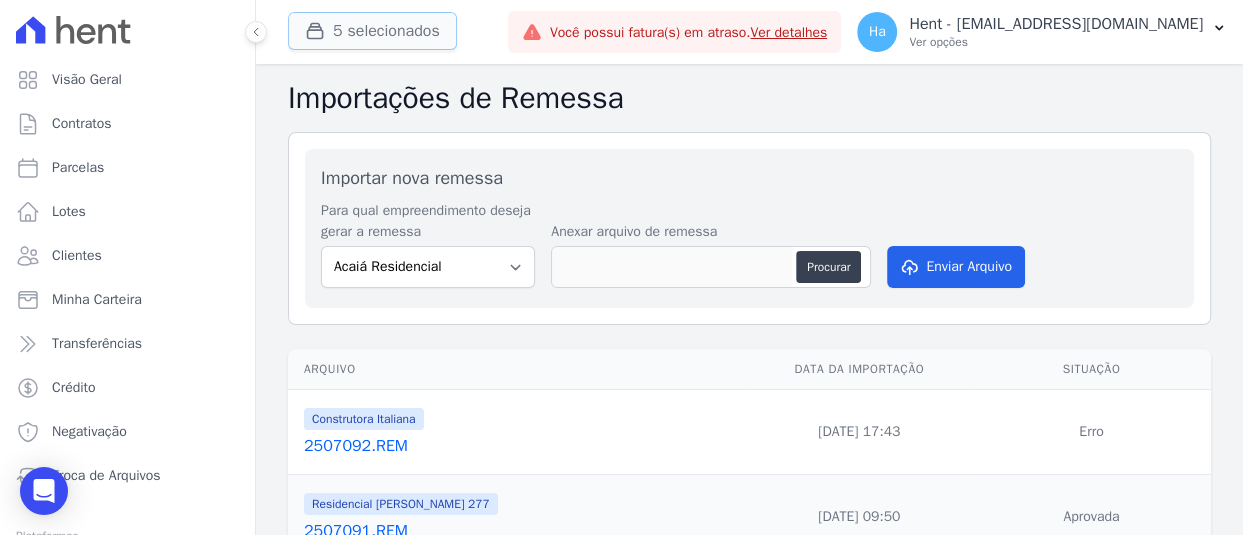 click on "5 selecionados" at bounding box center [372, 31] 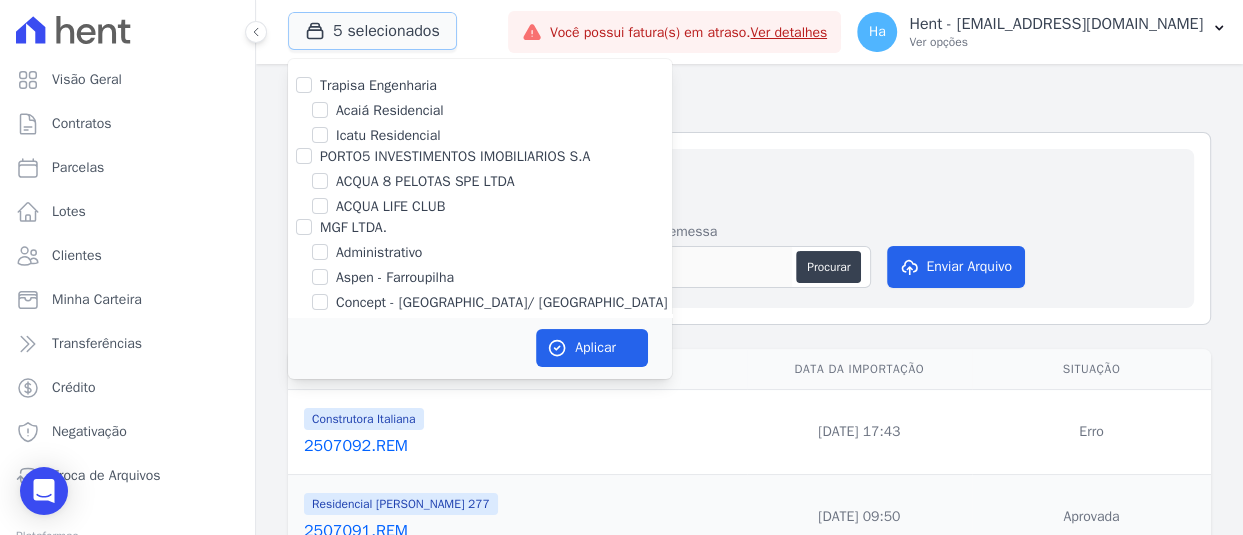type 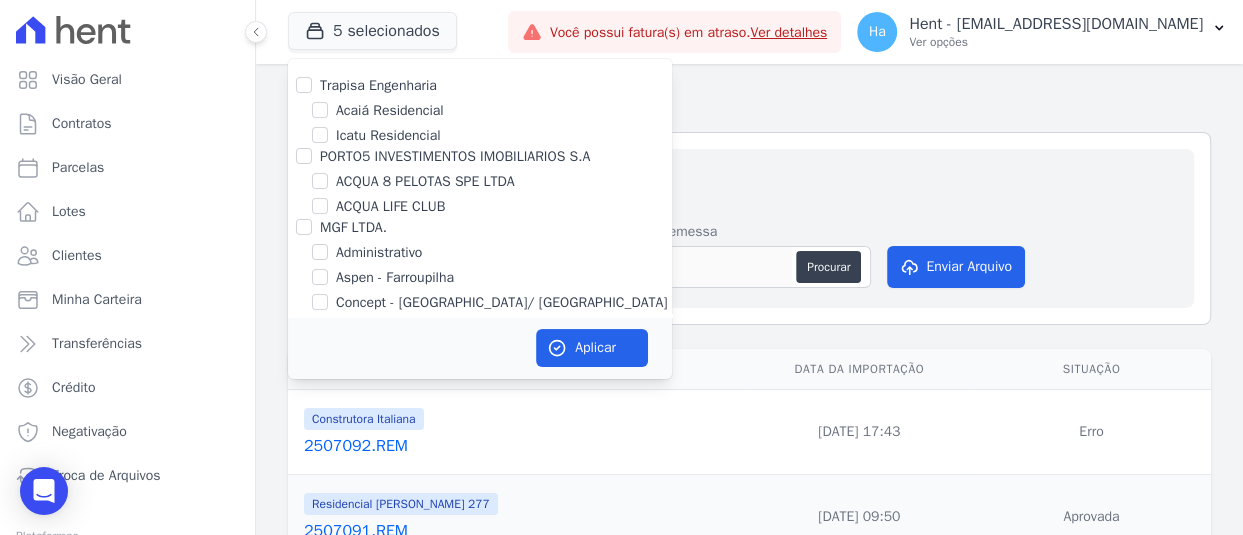scroll, scrollTop: 2239, scrollLeft: 0, axis: vertical 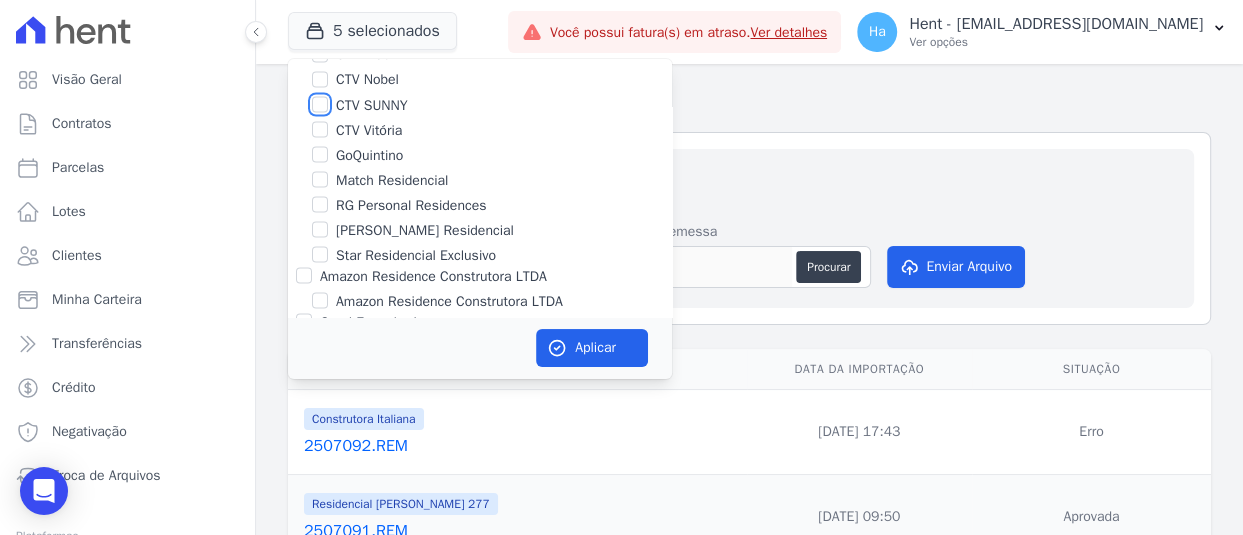 click on "CTV SUNNY" at bounding box center (320, 104) 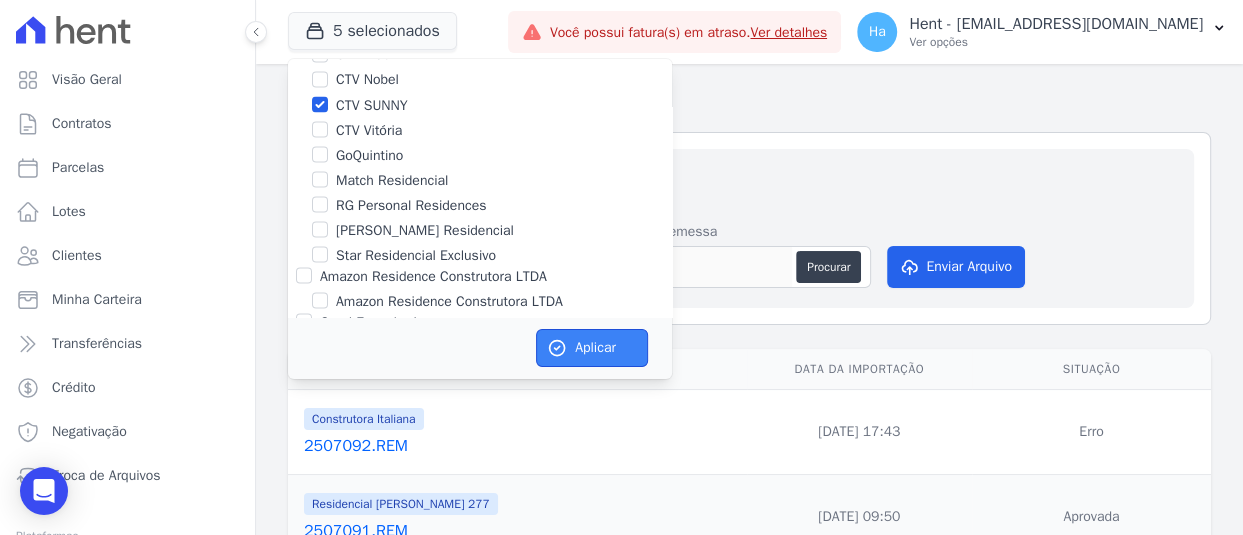 click on "Aplicar" at bounding box center (592, 348) 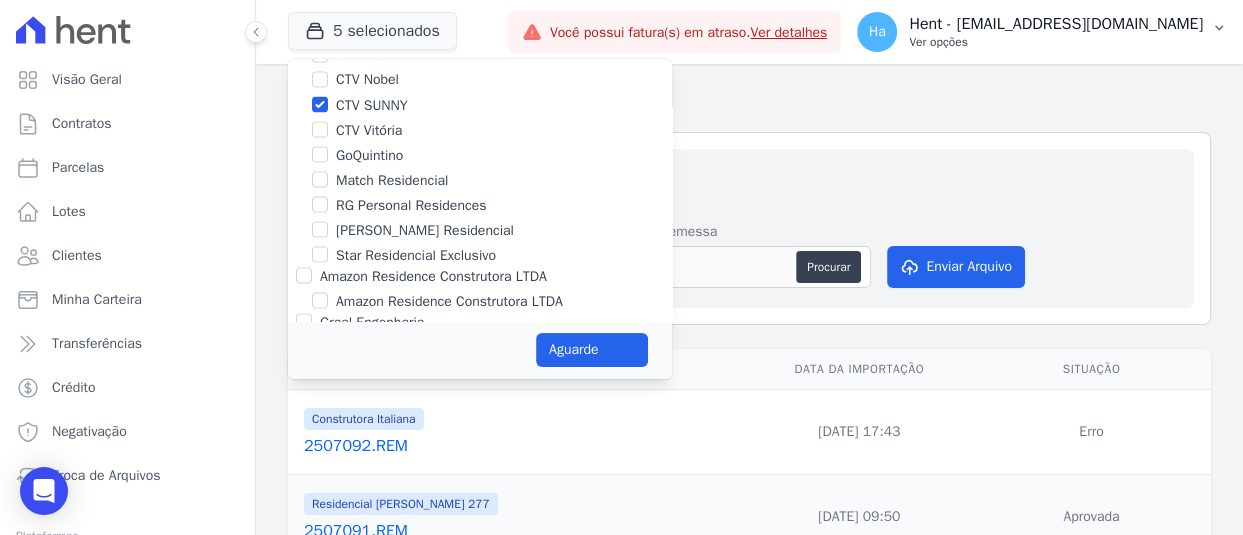 click on "Ver opções" at bounding box center [1056, 42] 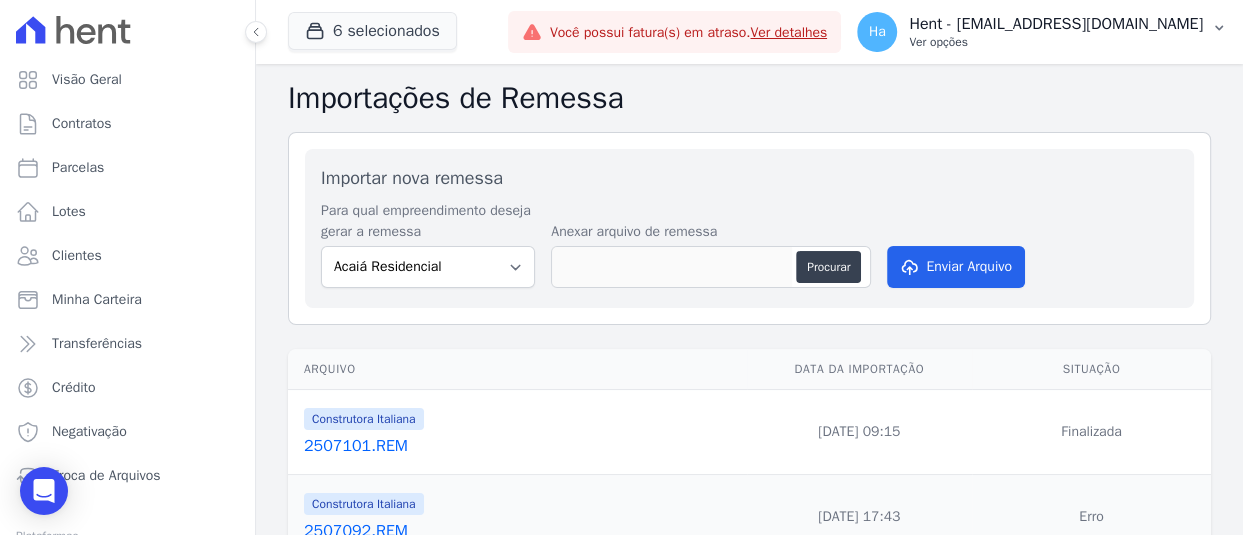 click on "Ver opções" at bounding box center (1056, 42) 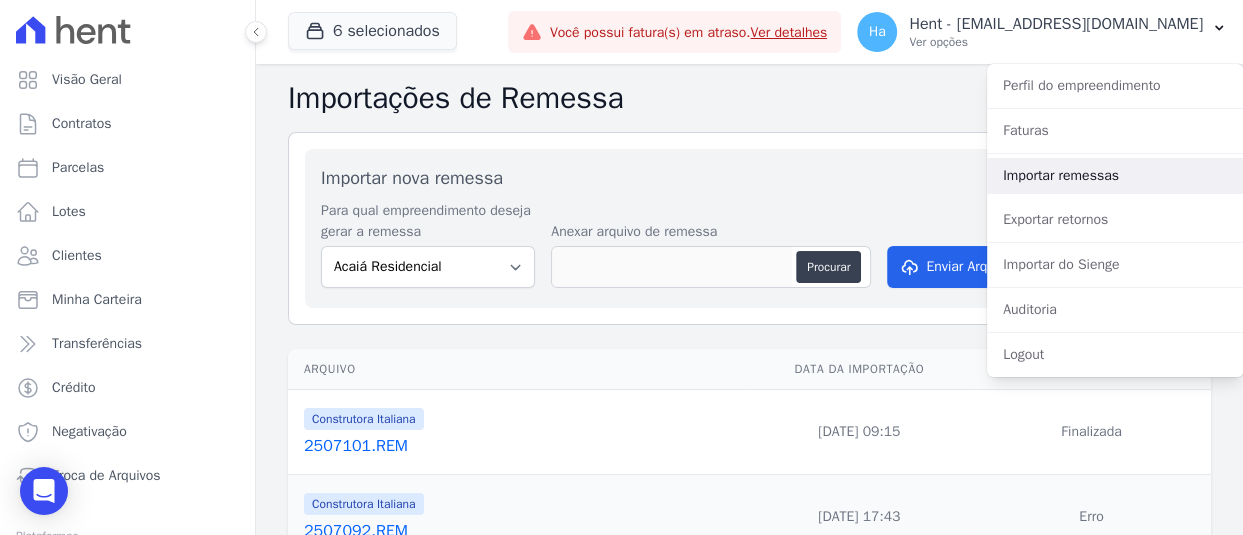 click on "Importar remessas" at bounding box center (1115, 176) 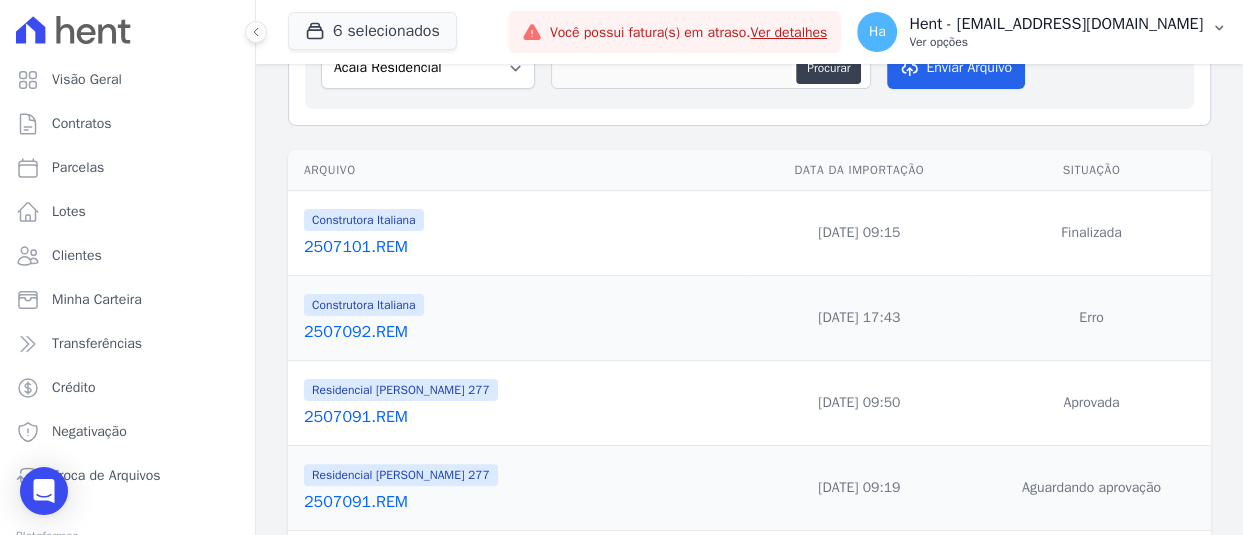 scroll, scrollTop: 200, scrollLeft: 0, axis: vertical 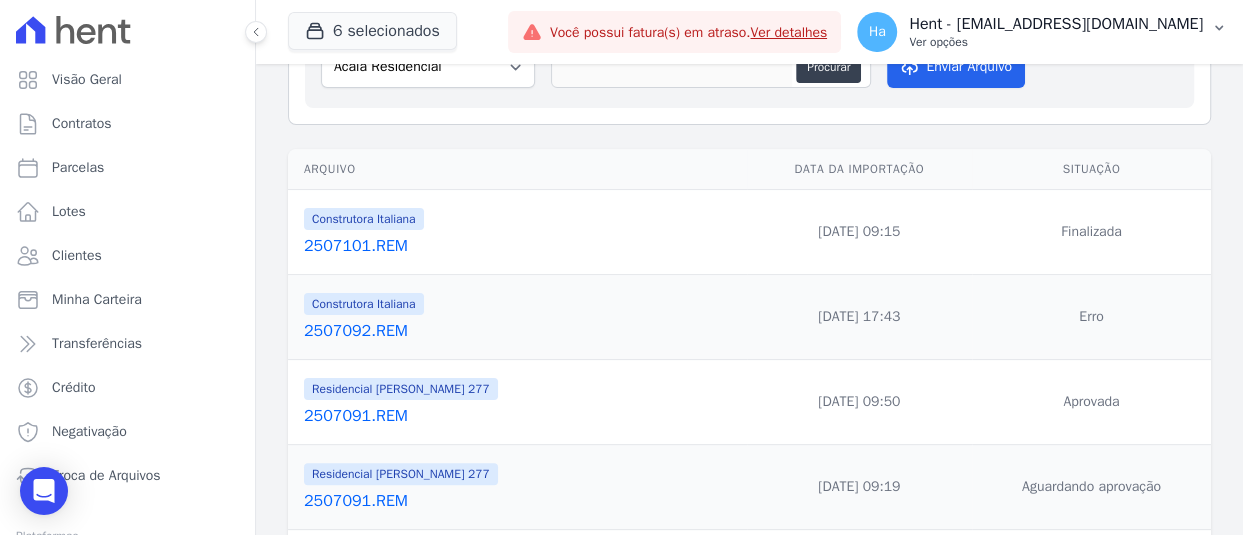 click on "Hent -  [EMAIL_ADDRESS][DOMAIN_NAME]" at bounding box center [1056, 24] 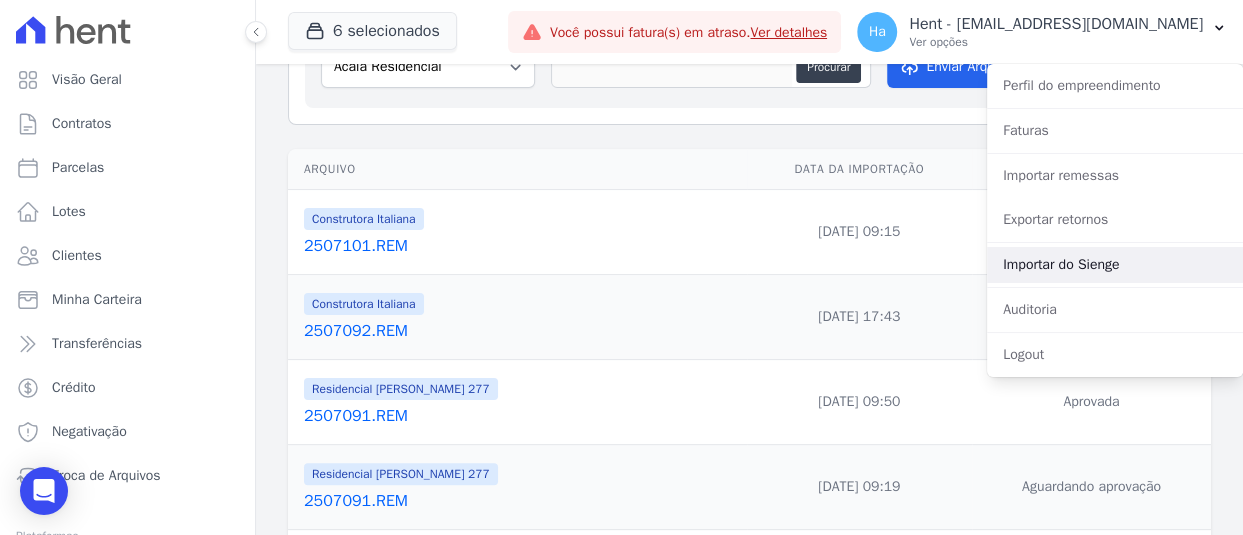 click on "Importar do Sienge" at bounding box center [1115, 265] 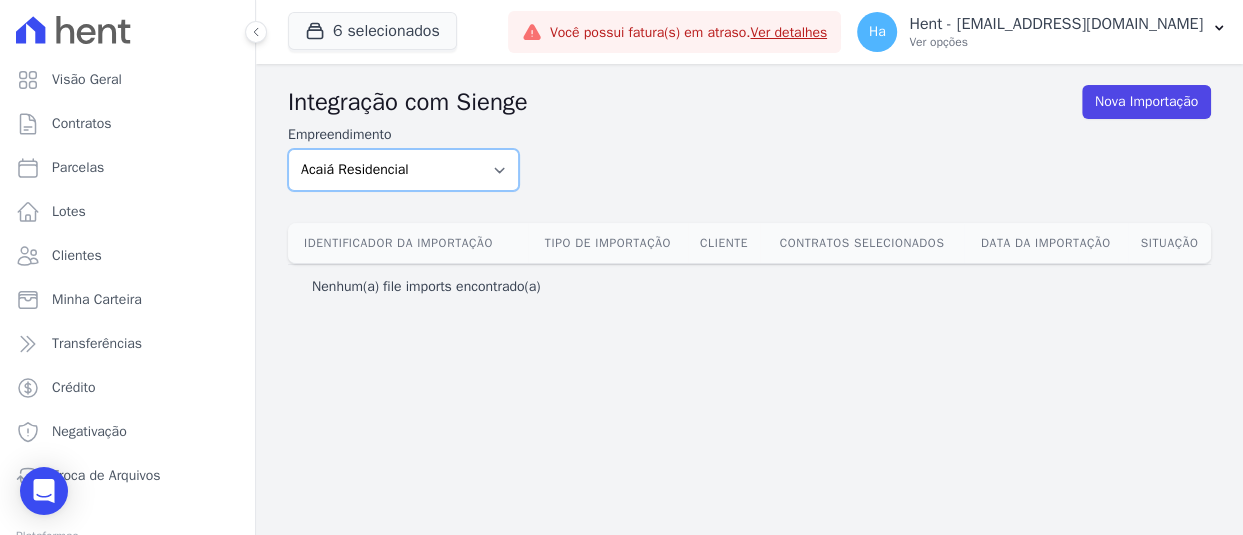 click on "Acaiá Residencial
ACQUA 8 PELOTAS SPE LTDA
ACQUA LIFE CLUB
Administrativo
AGILE ELOI MENDES SPE SA
Agile Pavican São Lourenço - Loteadores
Agile Pavican São Lourenço SPE LTDA
AGUAS DE GUANABARA INCORPORACAO IMOBILIARIA SPE LTDA
AGUAS DO ALVORADA INCORPORACAO IMOBILIARIA SPE LTDA
AJMC Empreendimentos
Alameda dos Ipês
Aldeia Smart
Alexandria Condomínios
Alfenense Negócios Imobiliários
Amaré Arpoador
Amazon Residence Construtora LTDA
ANANINDEUA 01 INCORPORACAO IMOBILIARIA SPE LTDA
AQUARELA CITY INCORPORACAO IMOBILIARIA LTDA
Arcos Itaquera
Areias do Planalto
Areias do Planalto - Interno
Aroka Incorporadora e Administradora LTDA.
ARTE VILA MATILDE
Art Prime - Irajá
Arty Park - Gravatai
Arty Park - JPI
ARVO HOME CLUB - SOLICASA
Aspen - Farroupilha
Audace Home Studio
Audace Mondeo
Aurora
Aurora  II - LBA
Aurora I - LBA
Aviva Monet
BAHAMAS EAST VILLAGE
Baia Formosa Parque
Be Deodoro
Be Deodoro Empreendimento Imobiliário LTDA." at bounding box center (403, 170) 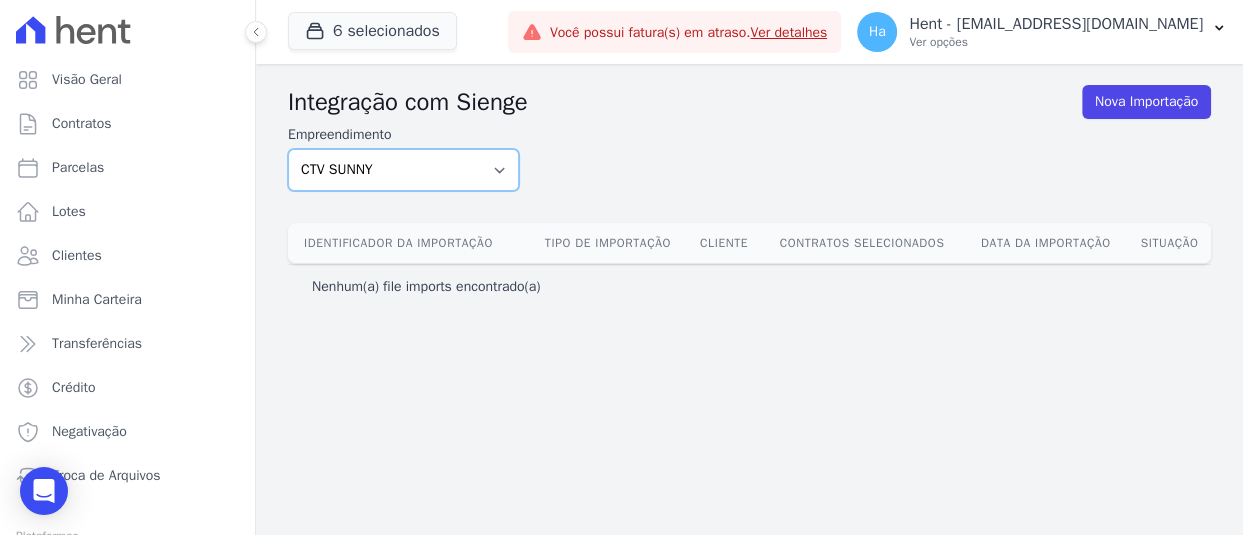 click on "Acaiá Residencial
ACQUA 8 PELOTAS SPE LTDA
ACQUA LIFE CLUB
Administrativo
AGILE ELOI MENDES SPE SA
Agile Pavican São Lourenço - Loteadores
Agile Pavican São Lourenço SPE LTDA
AGUAS DE GUANABARA INCORPORACAO IMOBILIARIA SPE LTDA
AGUAS DO ALVORADA INCORPORACAO IMOBILIARIA SPE LTDA
AJMC Empreendimentos
Alameda dos Ipês
Aldeia Smart
Alexandria Condomínios
Alfenense Negócios Imobiliários
Amaré Arpoador
Amazon Residence Construtora LTDA
ANANINDEUA 01 INCORPORACAO IMOBILIARIA SPE LTDA
AQUARELA CITY INCORPORACAO IMOBILIARIA LTDA
Arcos Itaquera
Areias do Planalto
Areias do Planalto - Interno
Aroka Incorporadora e Administradora LTDA.
ARTE VILA MATILDE
Art Prime - Irajá
Arty Park - Gravatai
Arty Park - JPI
ARVO HOME CLUB - SOLICASA
Aspen - Farroupilha
Audace Home Studio
Audace Mondeo
Aurora
Aurora  II - LBA
Aurora I - LBA
Aviva Monet
BAHAMAS EAST VILLAGE
Baia Formosa Parque
Be Deodoro
Be Deodoro Empreendimento Imobiliário LTDA." at bounding box center (403, 170) 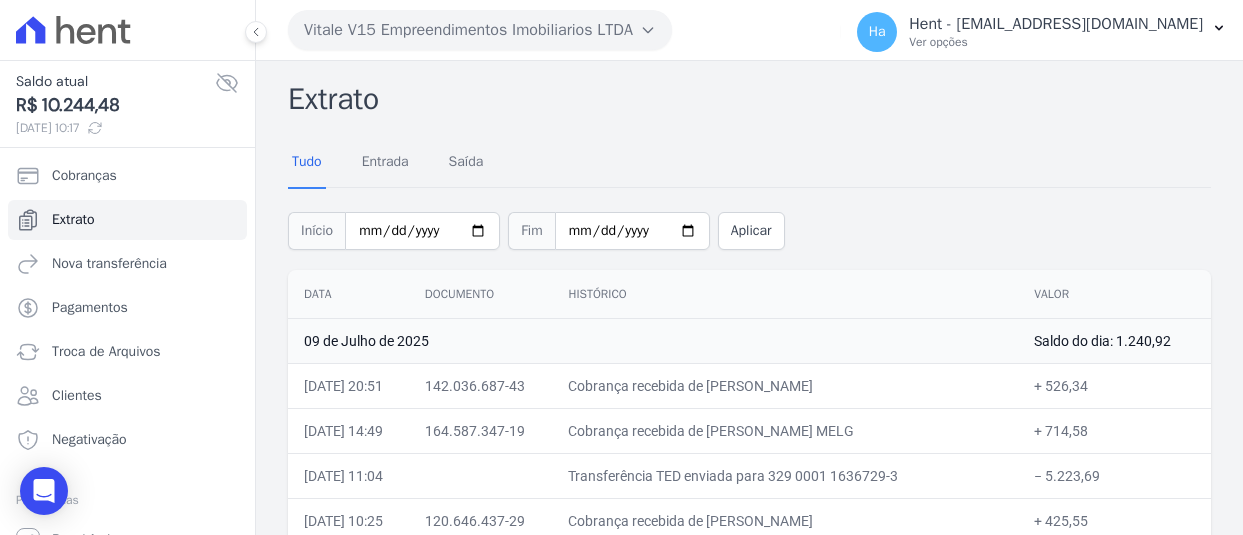 scroll, scrollTop: 0, scrollLeft: 0, axis: both 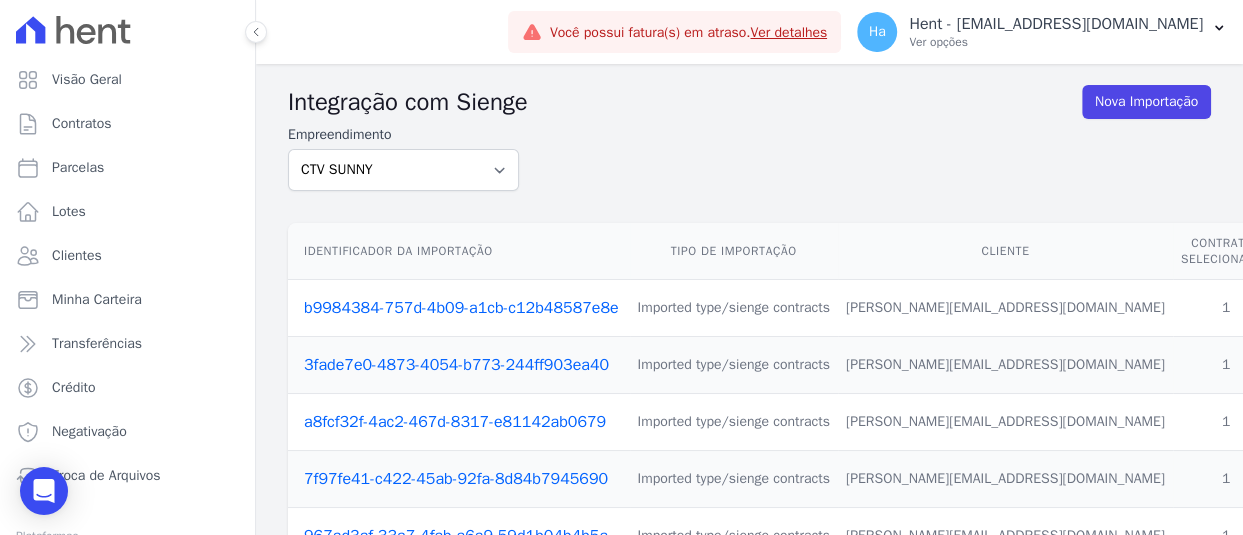 click on "b9984384-757d-4b09-a1cb-c12b48587e8e" at bounding box center [461, 308] 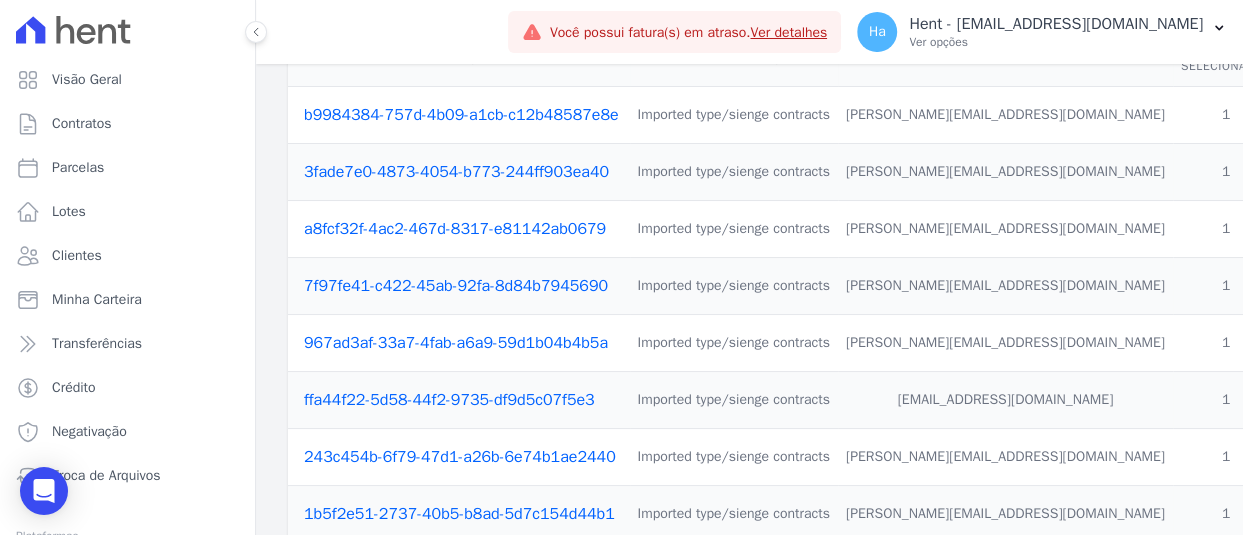 scroll, scrollTop: 200, scrollLeft: 0, axis: vertical 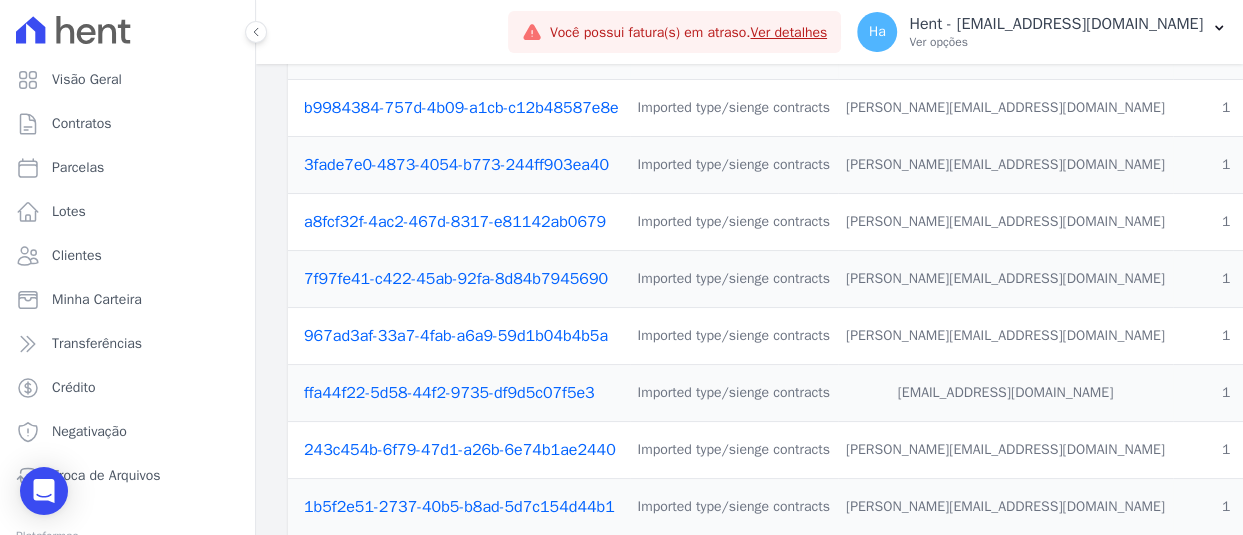 click on "3fade7e0-4873-4054-b773-244ff903ea40" at bounding box center [456, 165] 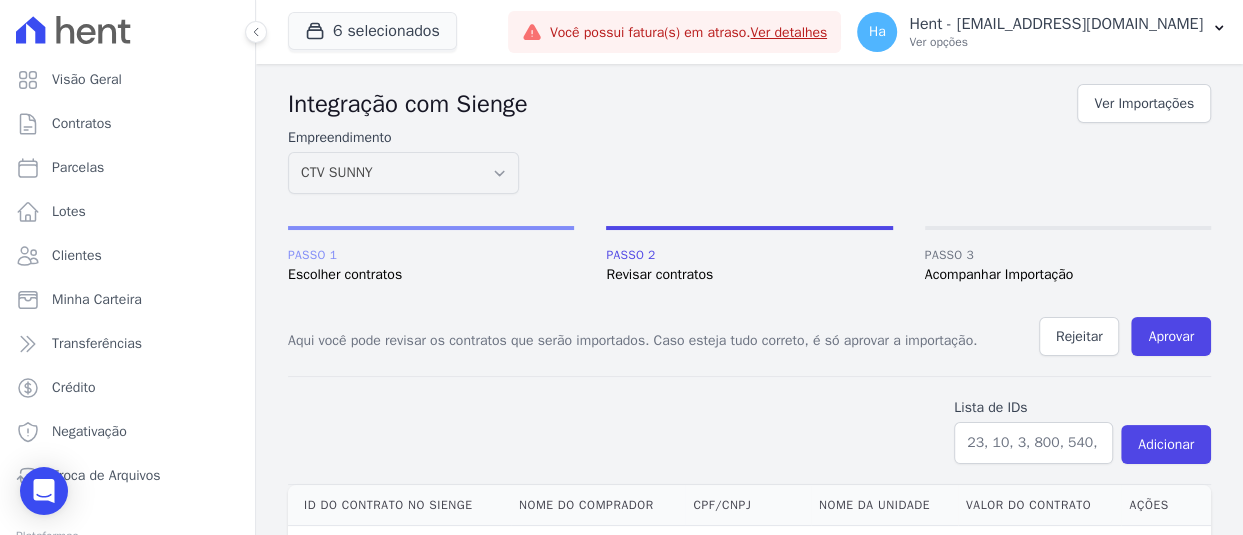 scroll, scrollTop: 50, scrollLeft: 0, axis: vertical 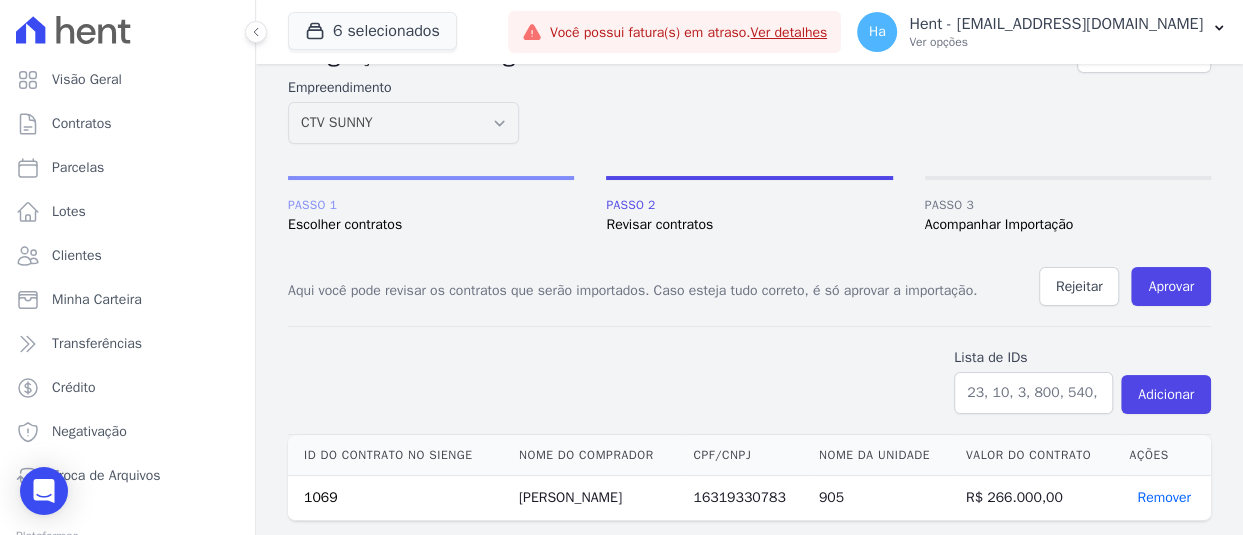 drag, startPoint x: 692, startPoint y: 497, endPoint x: 501, endPoint y: 498, distance: 191.00262 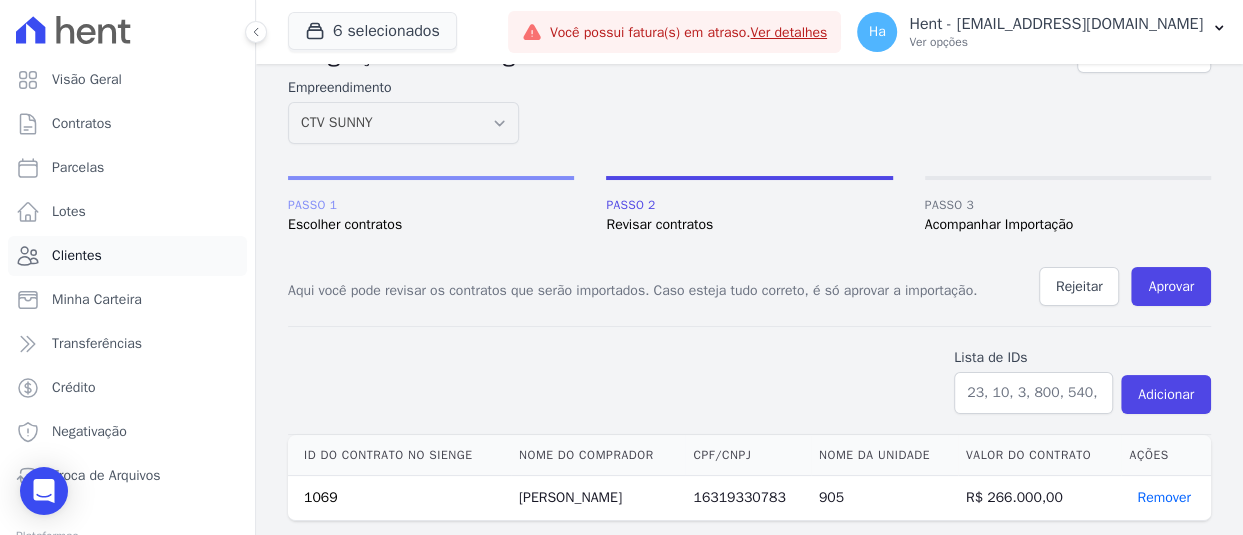 click on "Clientes" at bounding box center (127, 256) 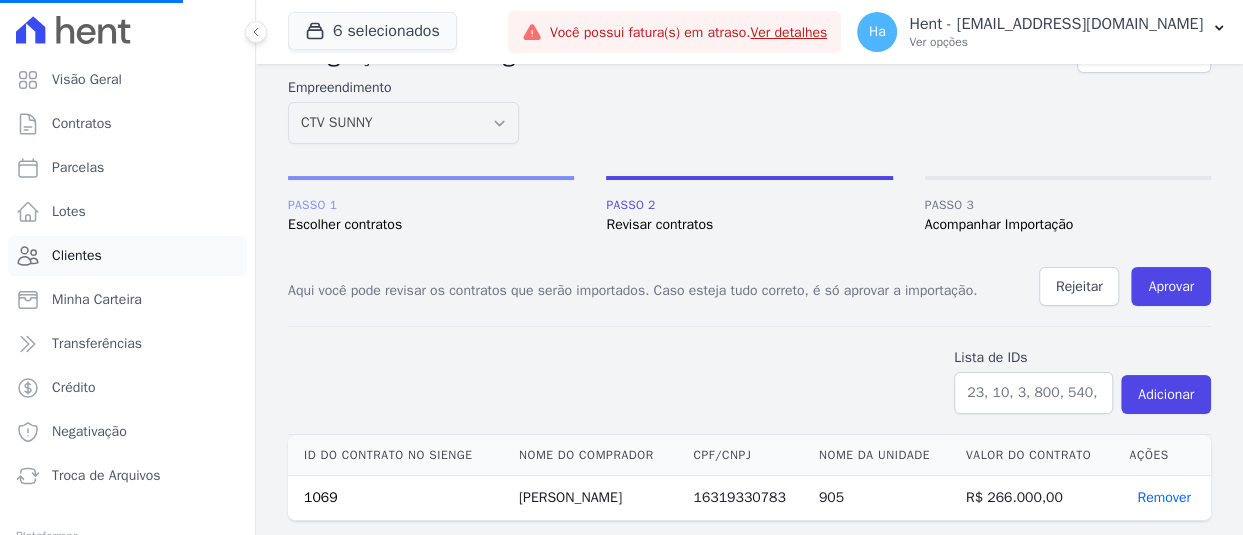 click on "Clientes" at bounding box center (77, 256) 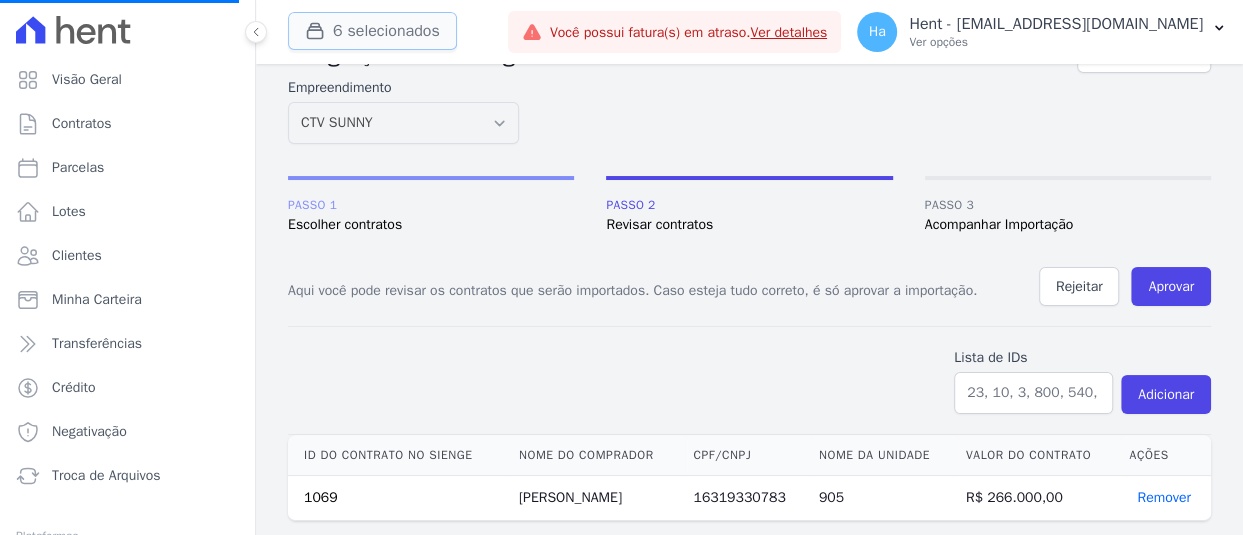 click on "6 selecionados" at bounding box center (372, 31) 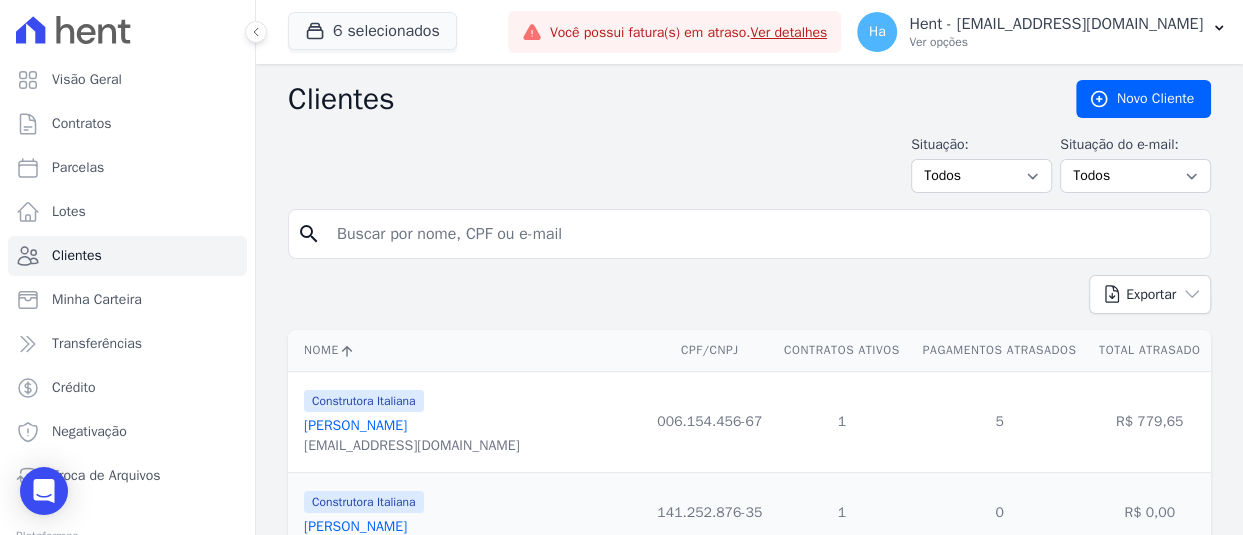 click at bounding box center (763, 234) 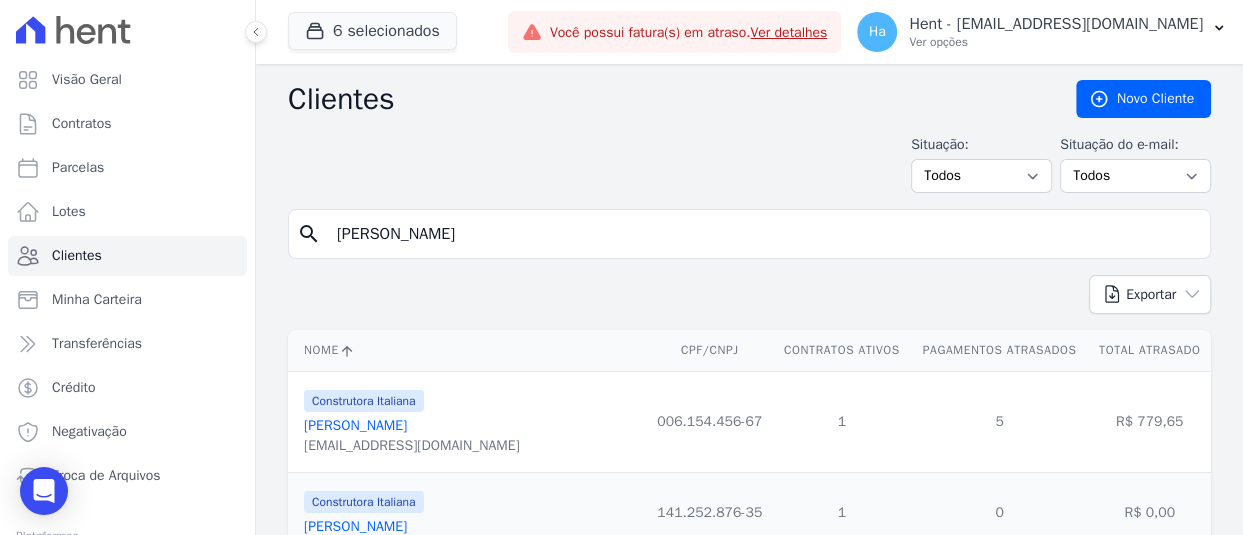 type on "Camila Martins Tavares da Silva" 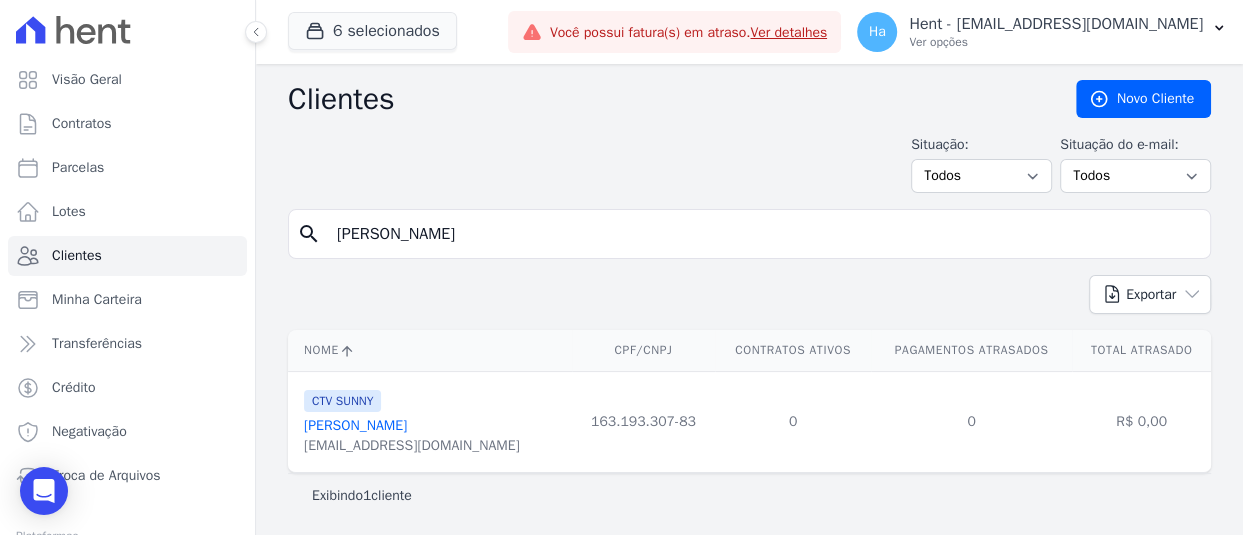 click on "Camila Martins Tavares Da Silva" at bounding box center (355, 425) 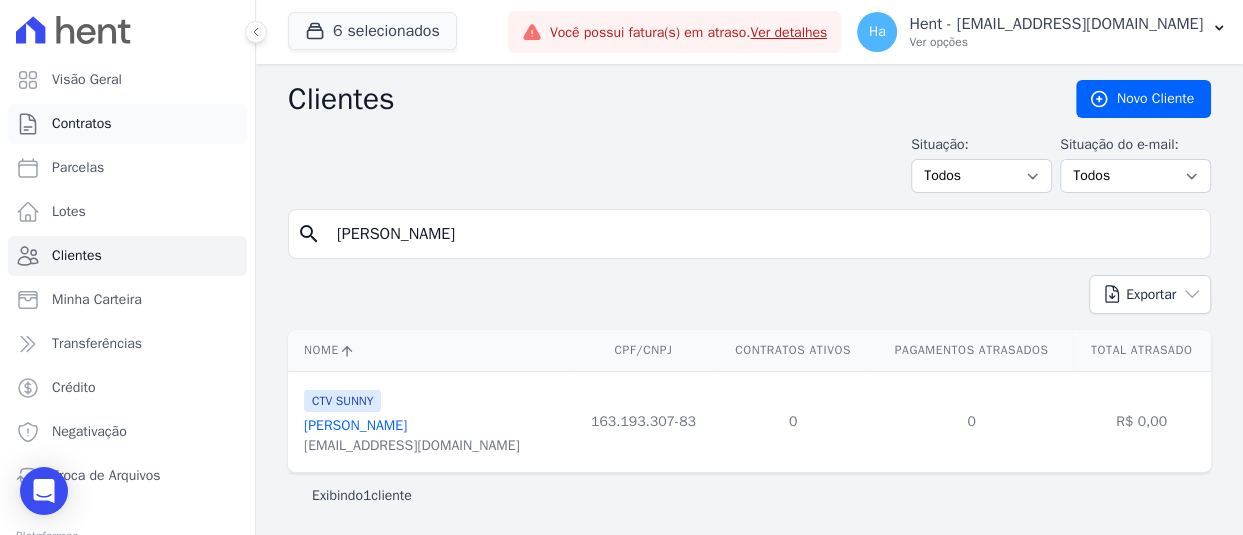 click on "Contratos" at bounding box center (82, 124) 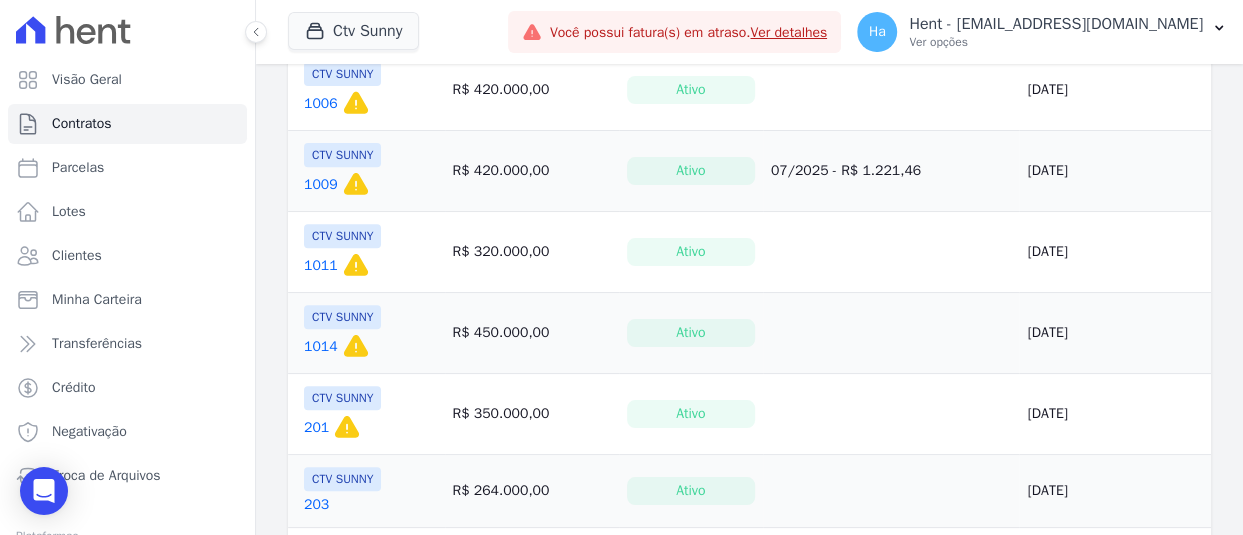 scroll, scrollTop: 500, scrollLeft: 0, axis: vertical 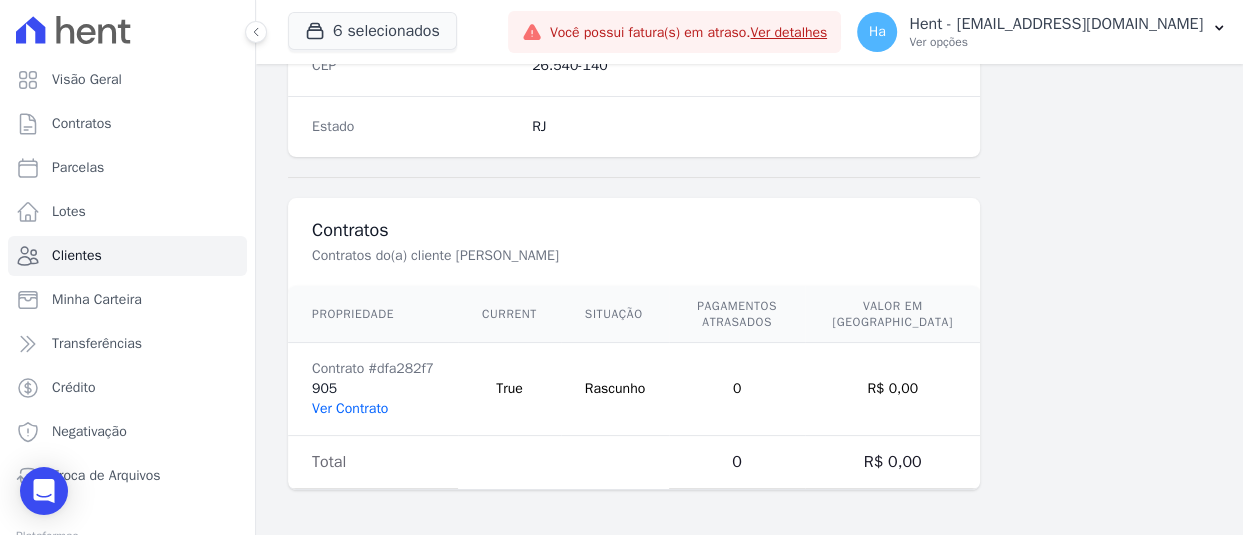 click on "Ver Contrato" at bounding box center [350, 408] 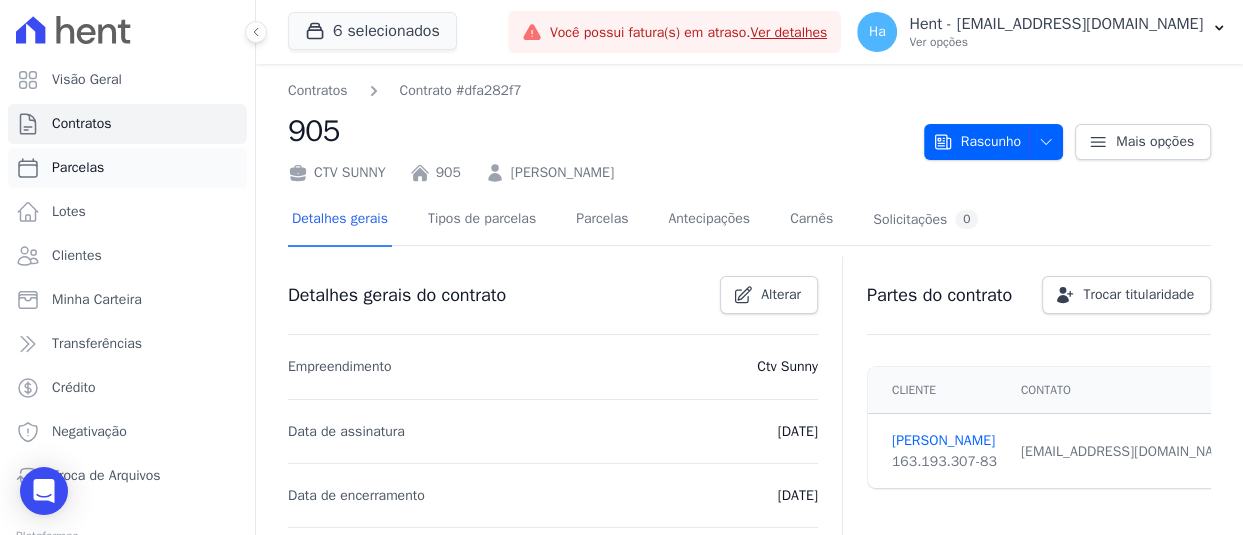 click on "Parcelas" at bounding box center (78, 168) 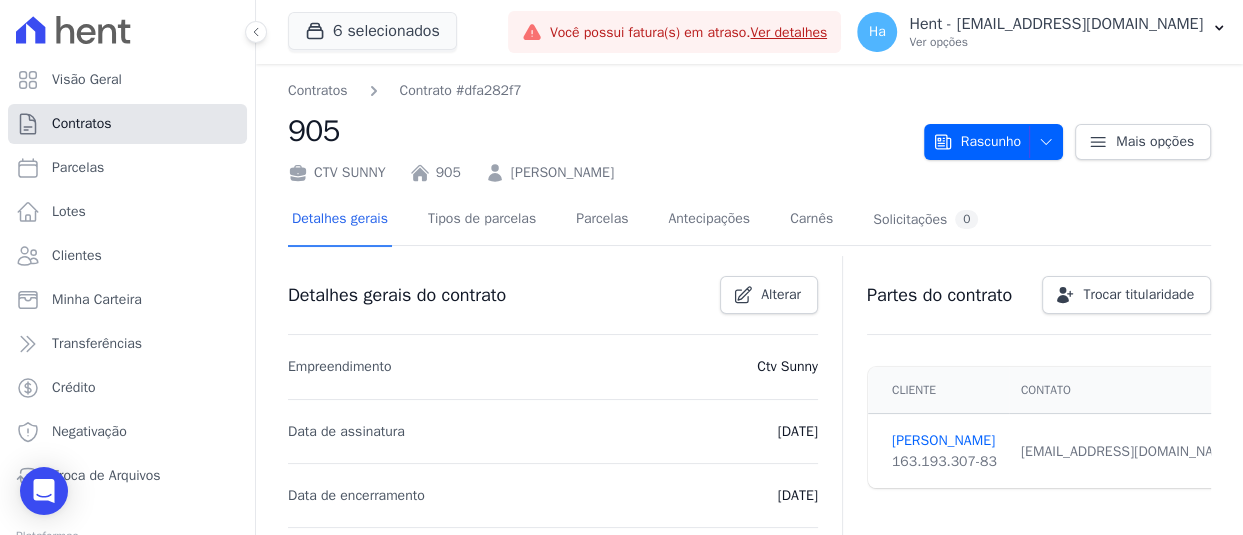 click on "Contratos" at bounding box center (82, 124) 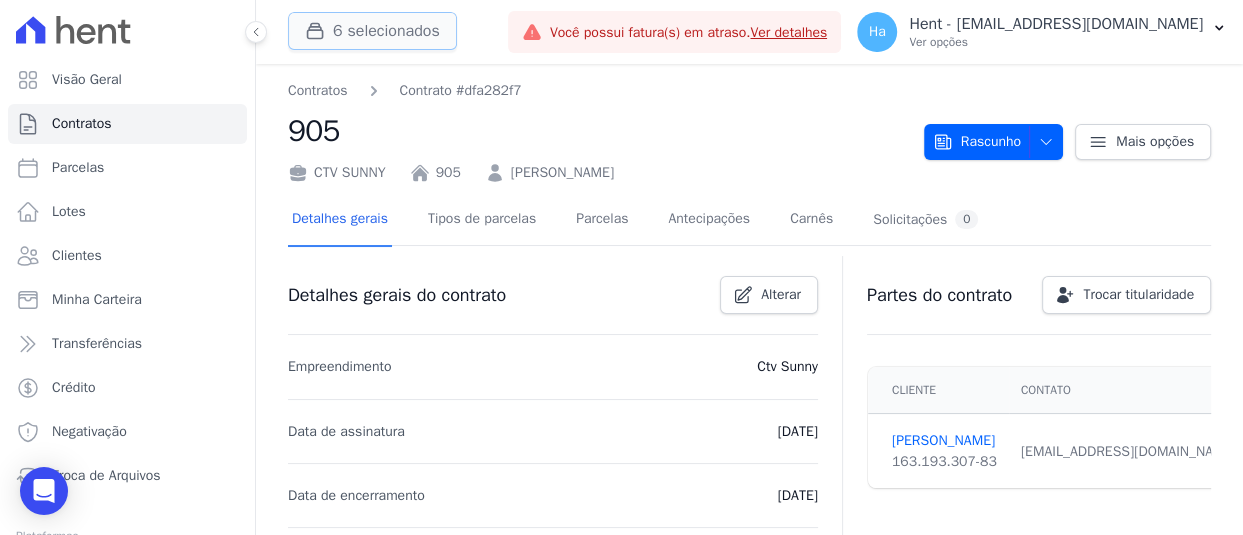 click on "6 selecionados" at bounding box center [372, 31] 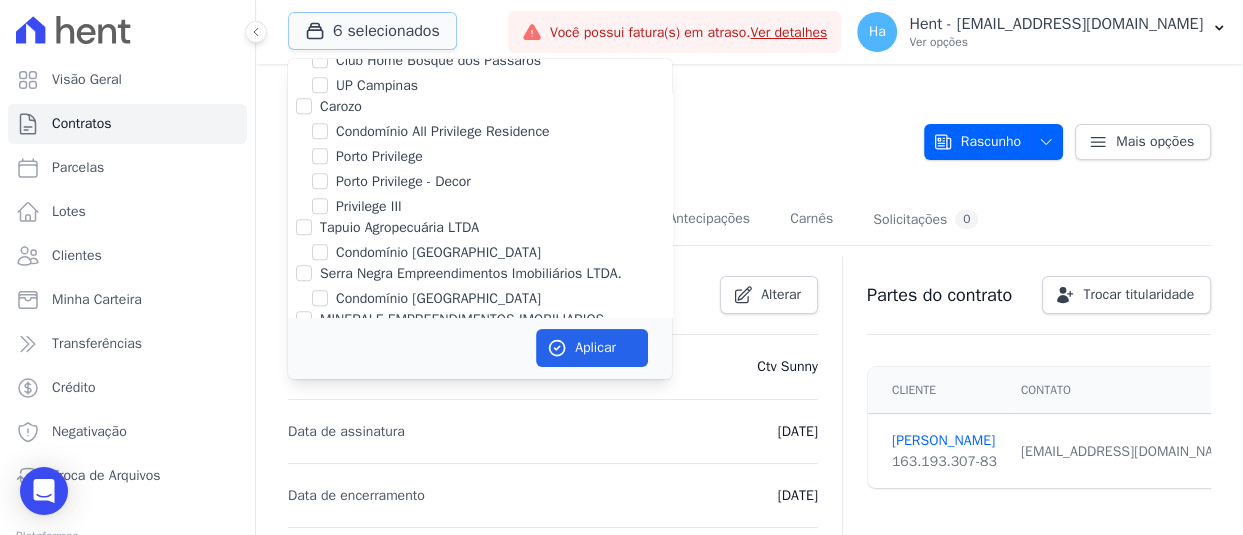 scroll, scrollTop: 4600, scrollLeft: 0, axis: vertical 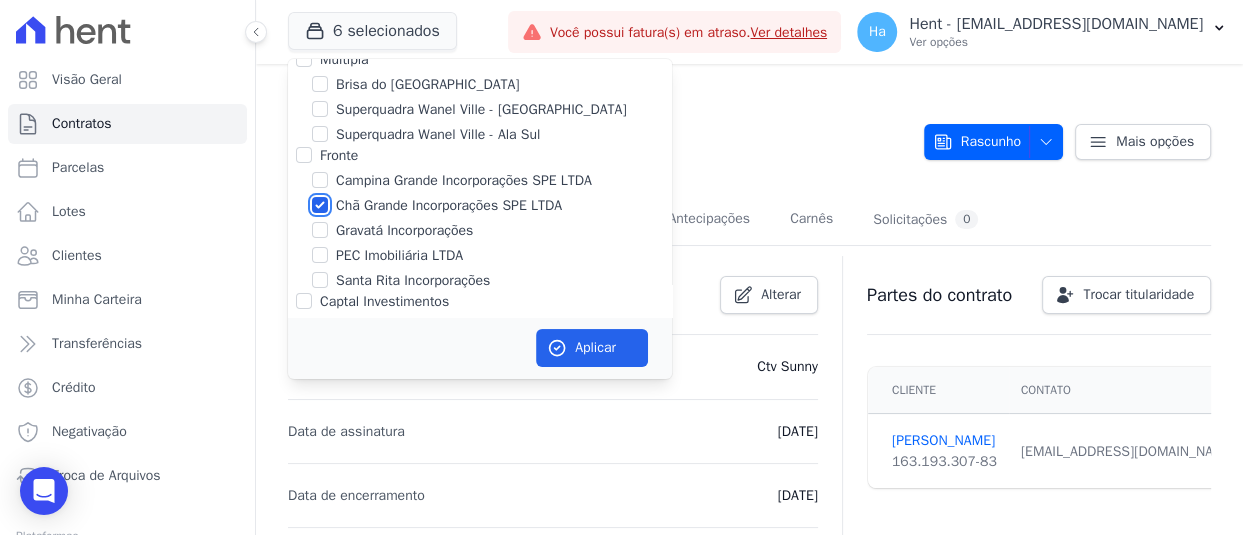 click on "Chã Grande Incorporações SPE LTDA" at bounding box center [320, 205] 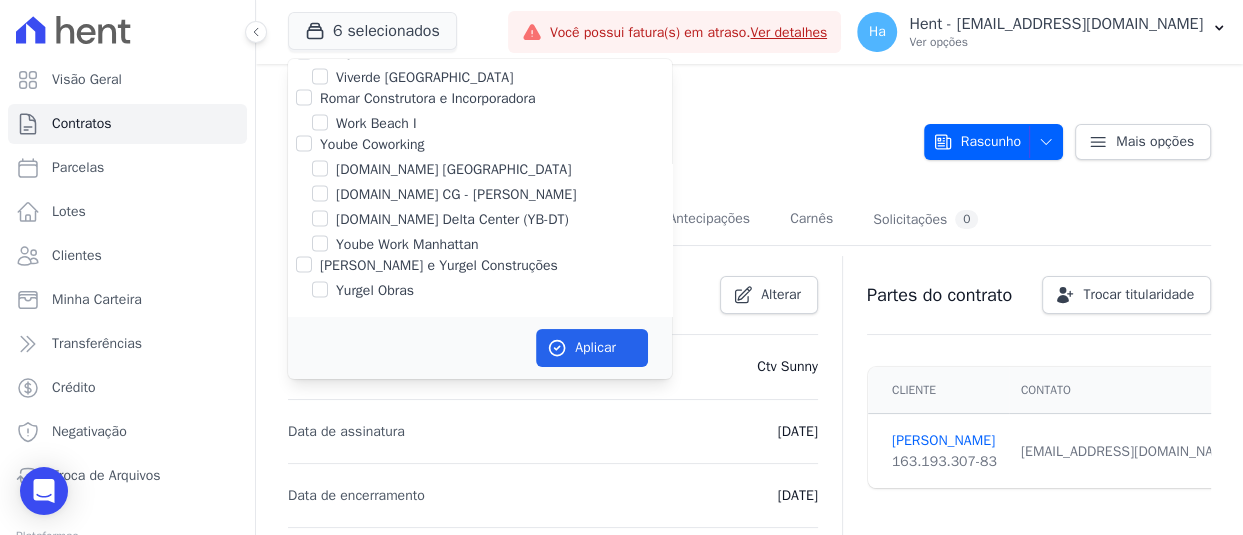 scroll, scrollTop: 16317, scrollLeft: 0, axis: vertical 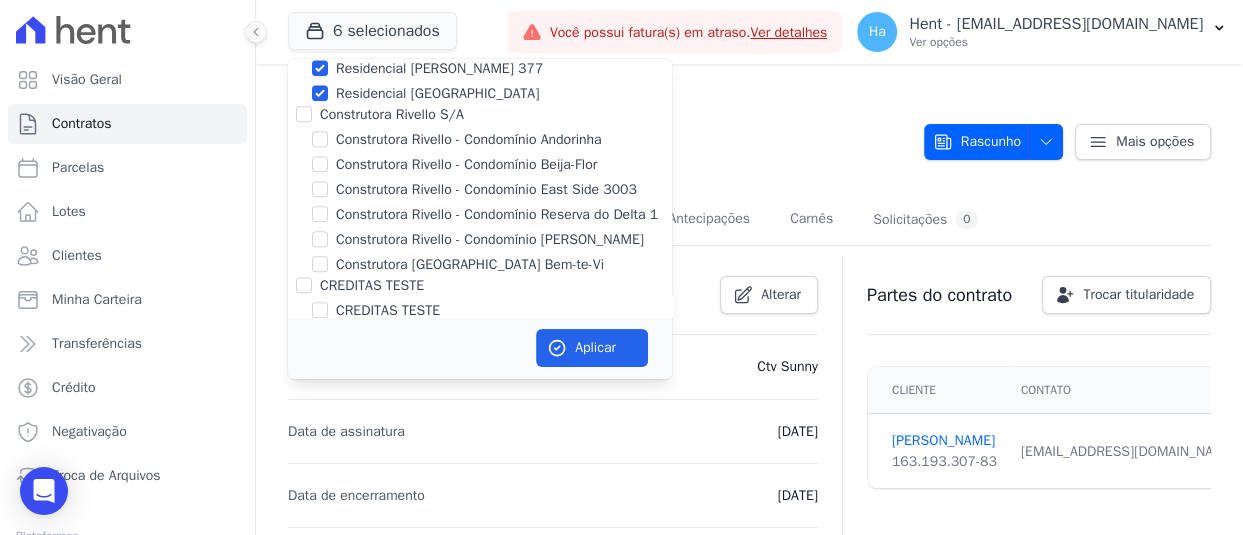 drag, startPoint x: 299, startPoint y: 75, endPoint x: 603, endPoint y: 322, distance: 391.69504 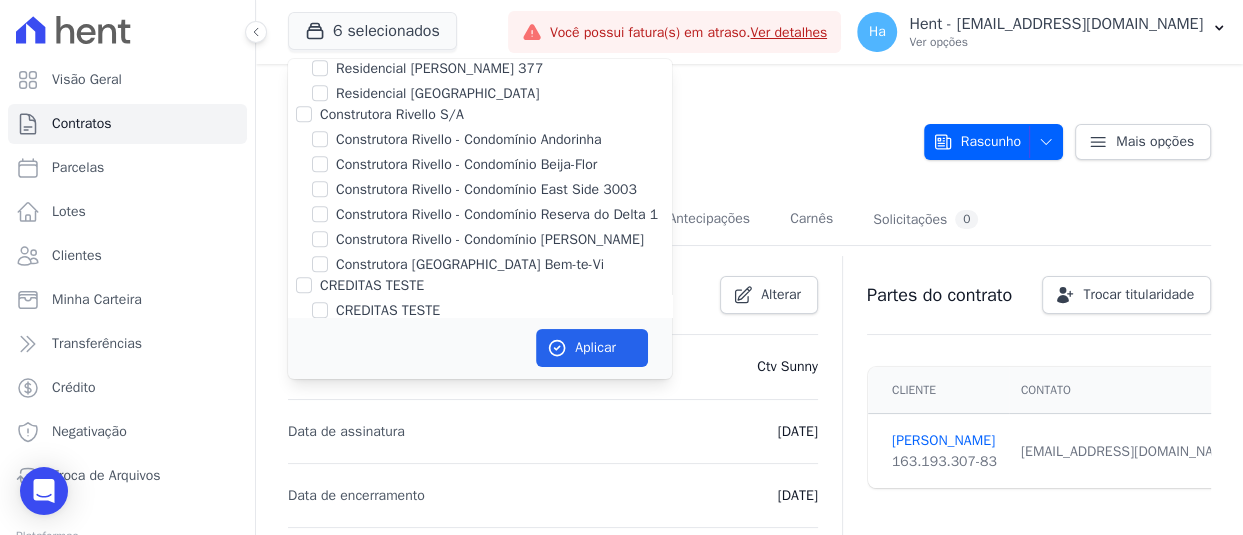 checkbox on "false" 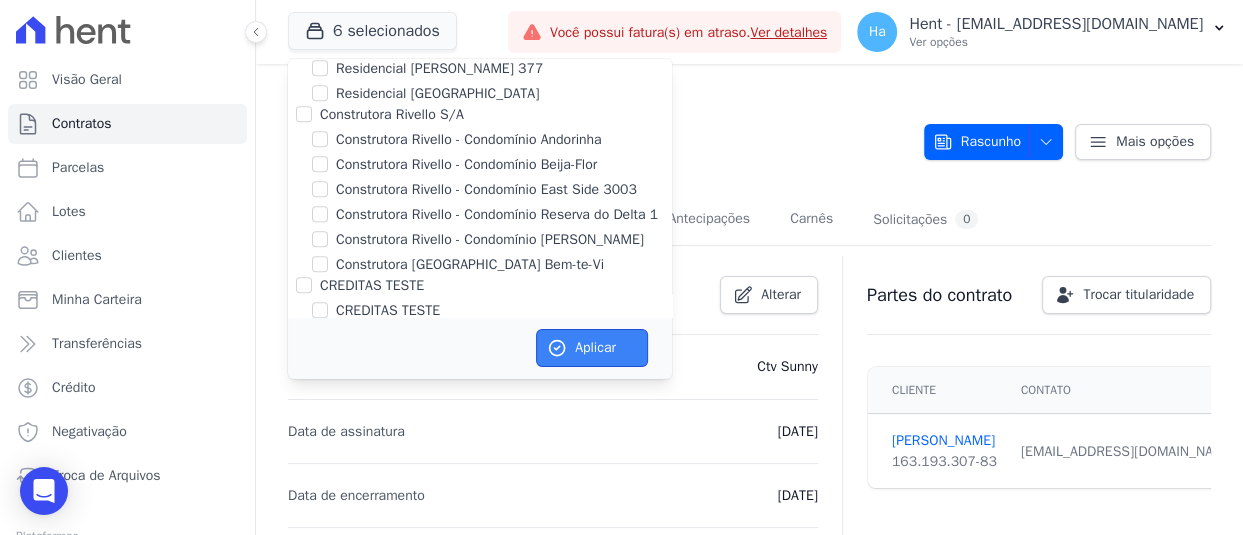 click on "Aplicar" at bounding box center (592, 348) 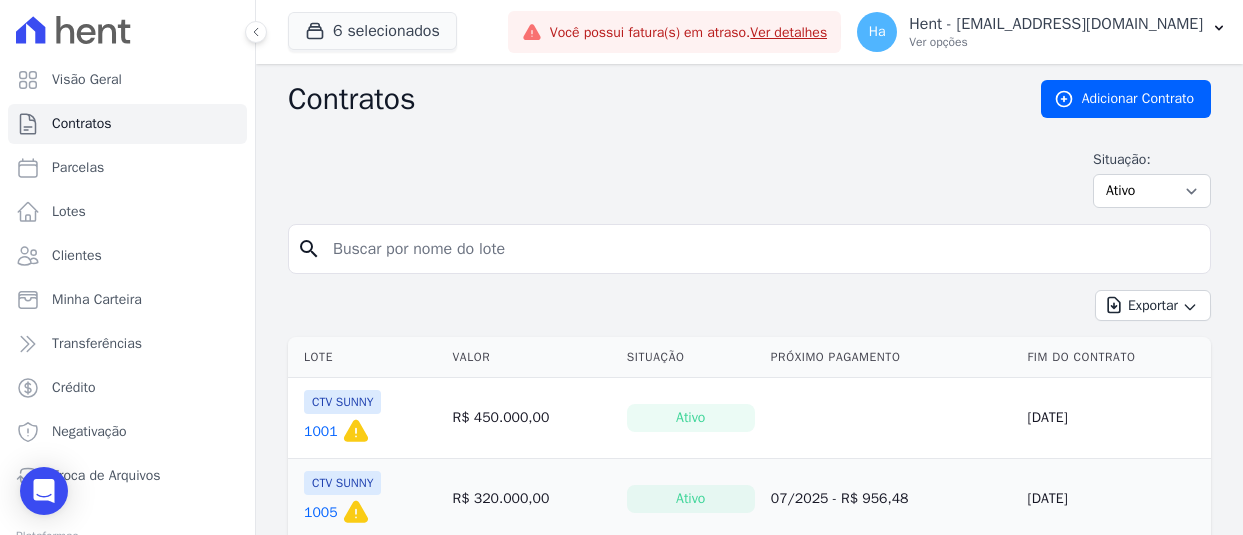 scroll, scrollTop: 0, scrollLeft: 0, axis: both 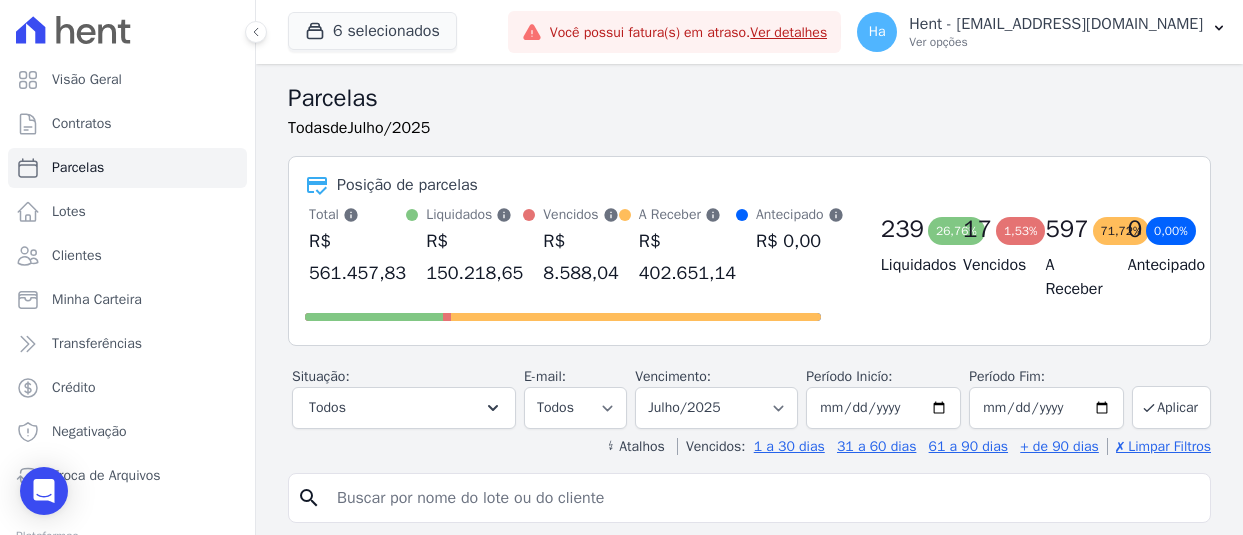 select 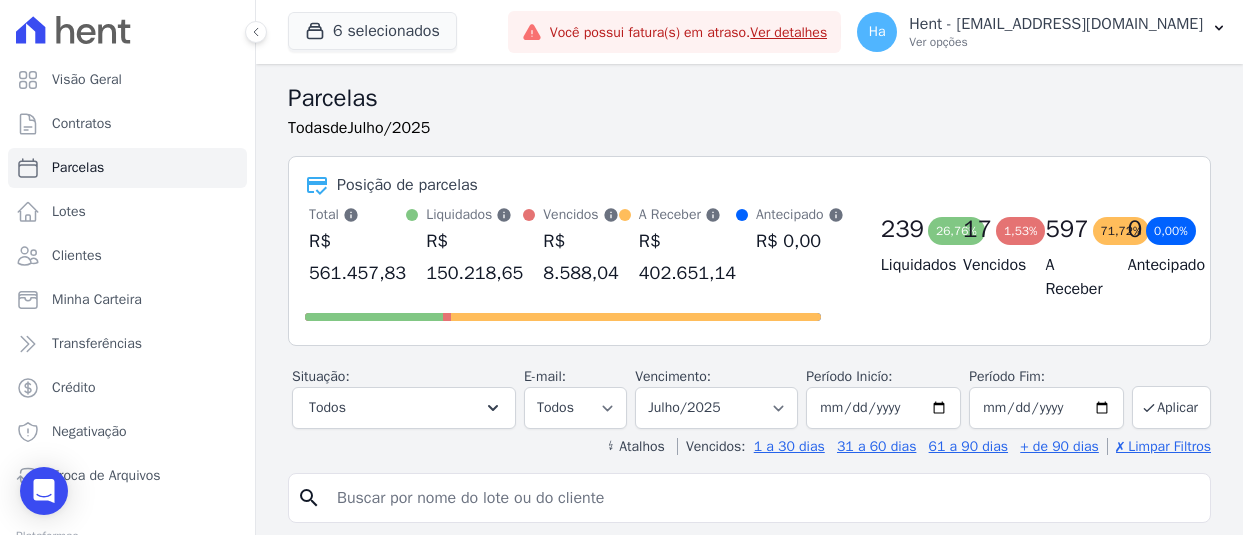 scroll, scrollTop: 0, scrollLeft: 0, axis: both 